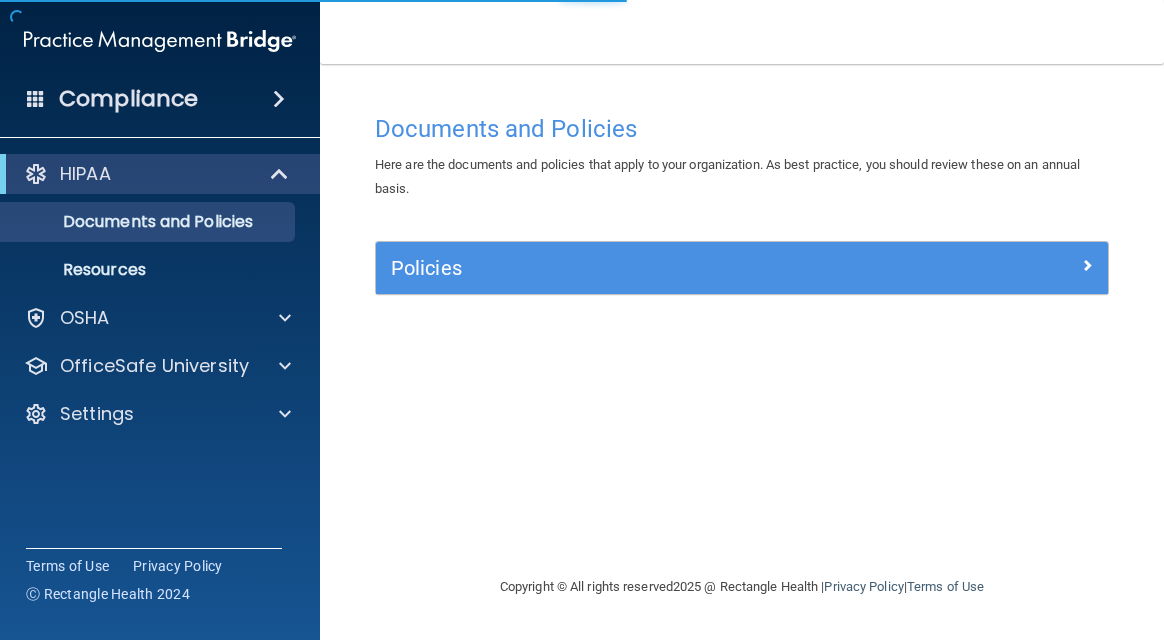 scroll, scrollTop: 0, scrollLeft: 0, axis: both 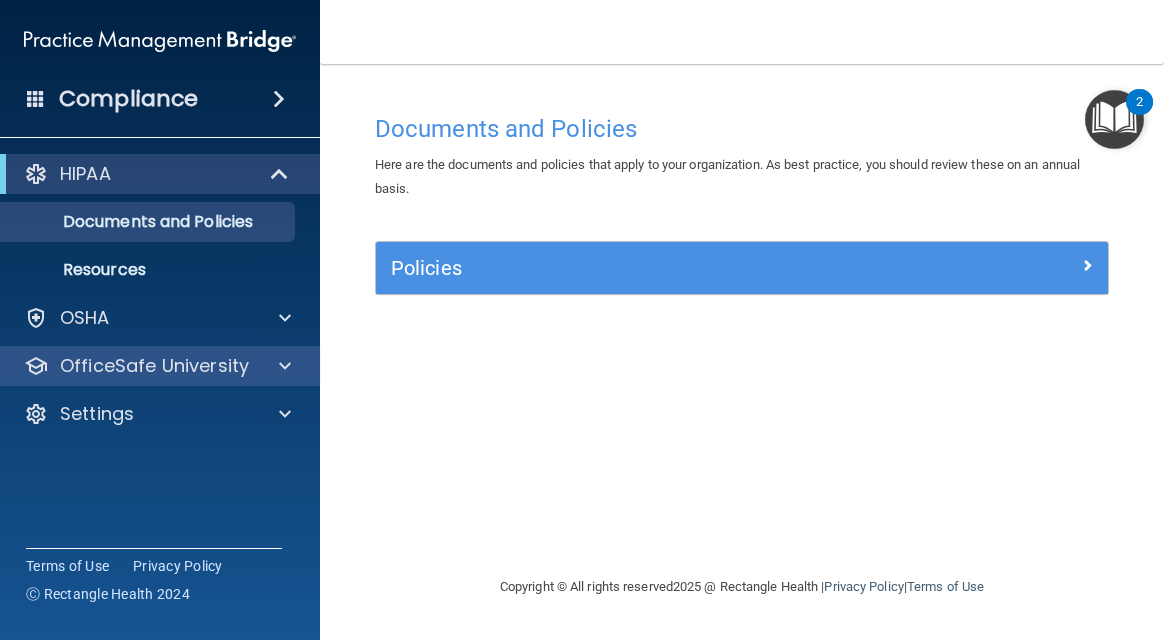 click on "OfficeSafe University" at bounding box center (160, 366) 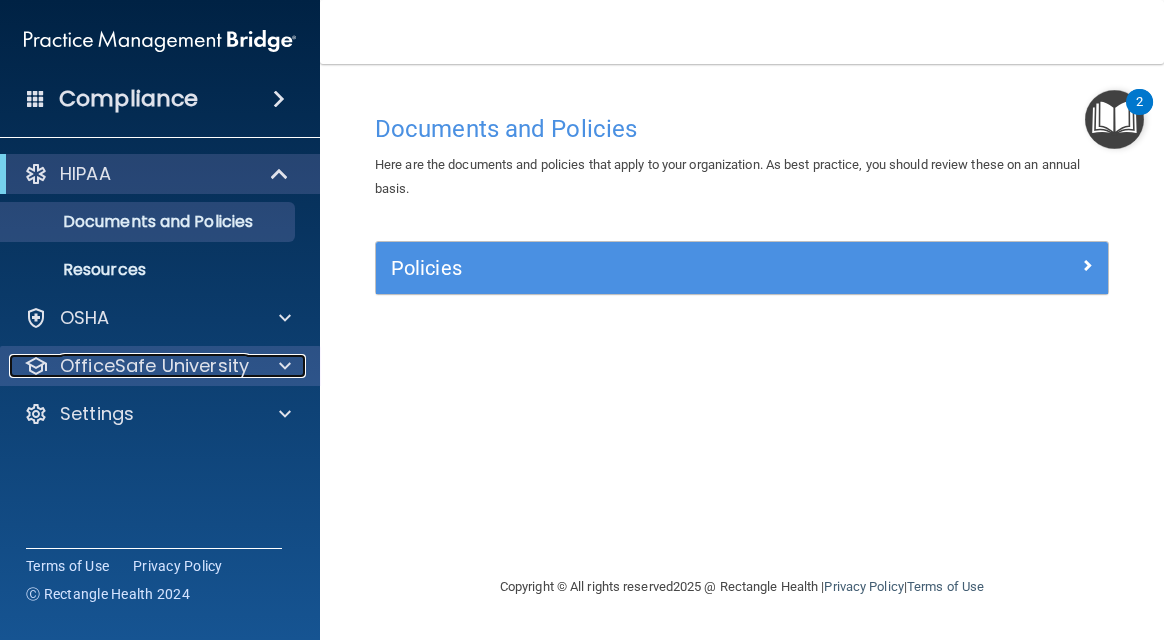 click on "OfficeSafe University" at bounding box center (154, 366) 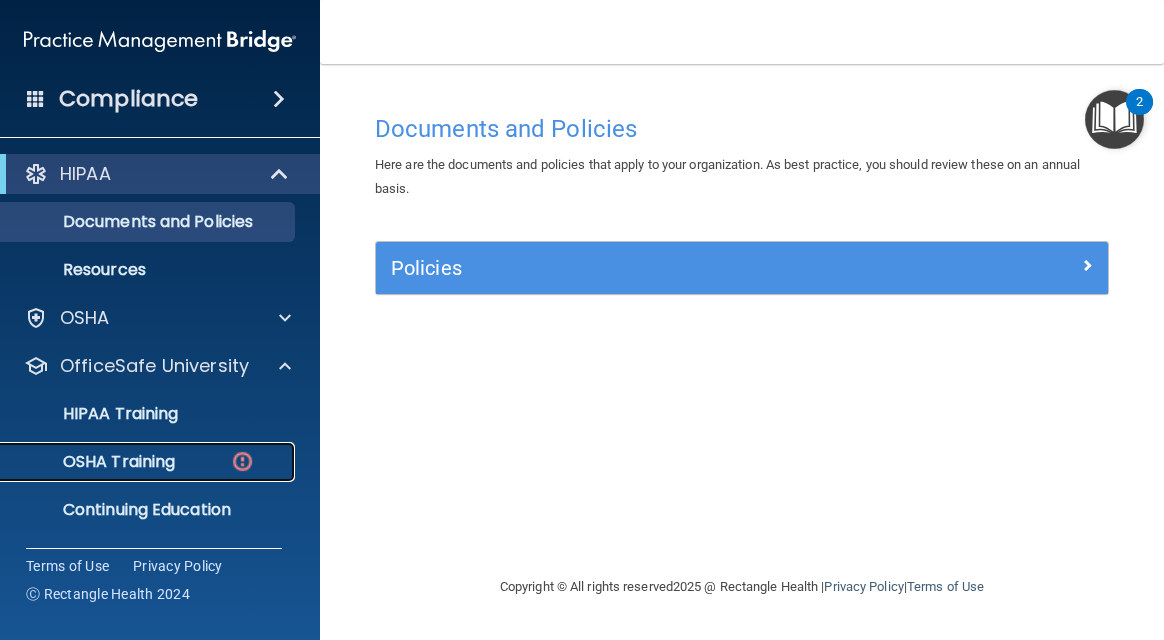 click on "OSHA Training" at bounding box center (149, 462) 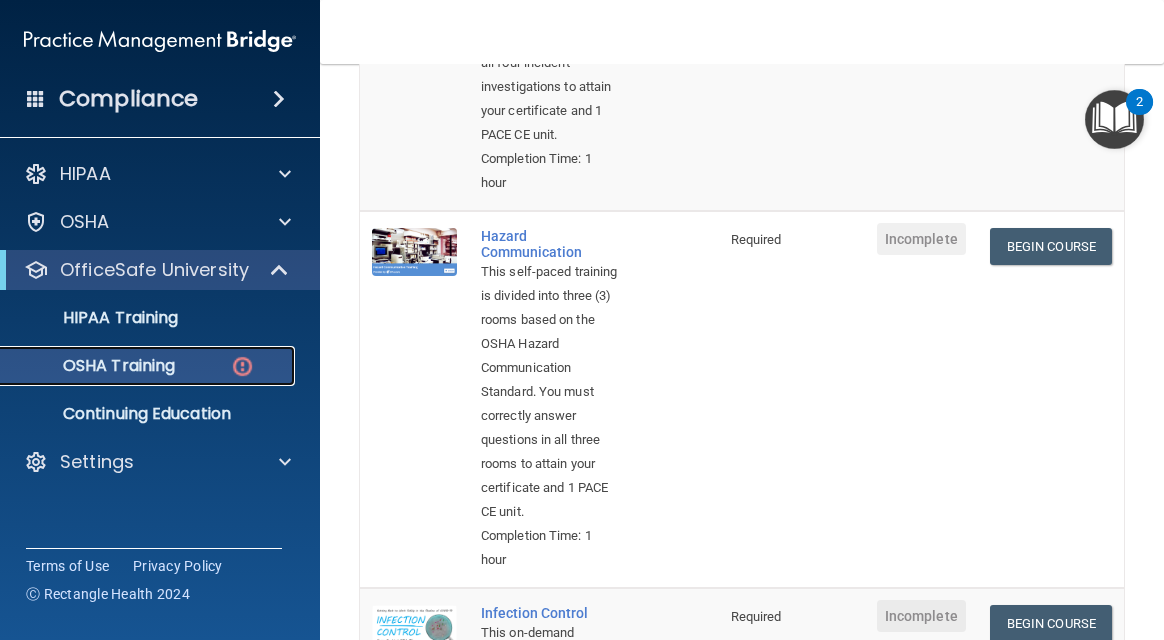 scroll, scrollTop: 480, scrollLeft: 0, axis: vertical 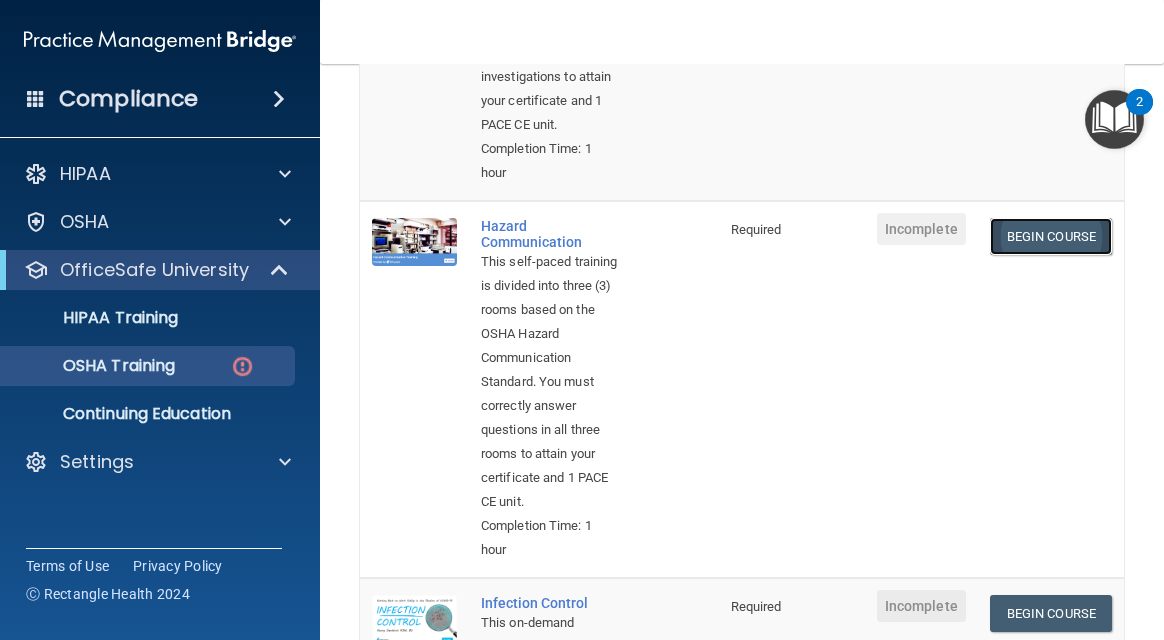 click on "Begin Course" at bounding box center (1051, 236) 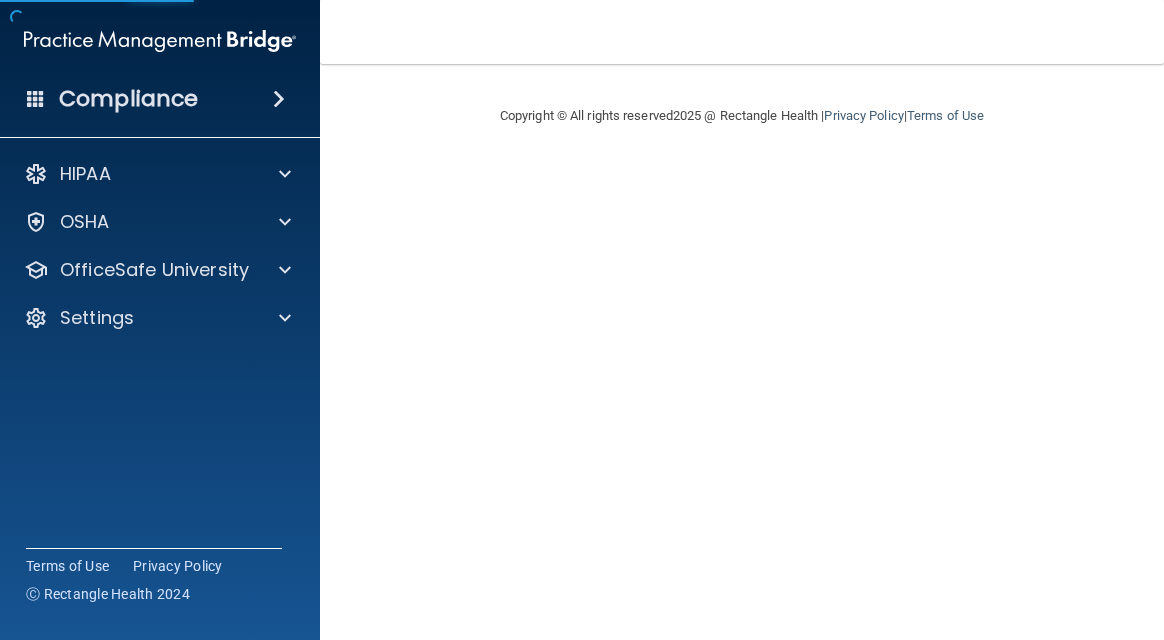 scroll, scrollTop: 0, scrollLeft: 0, axis: both 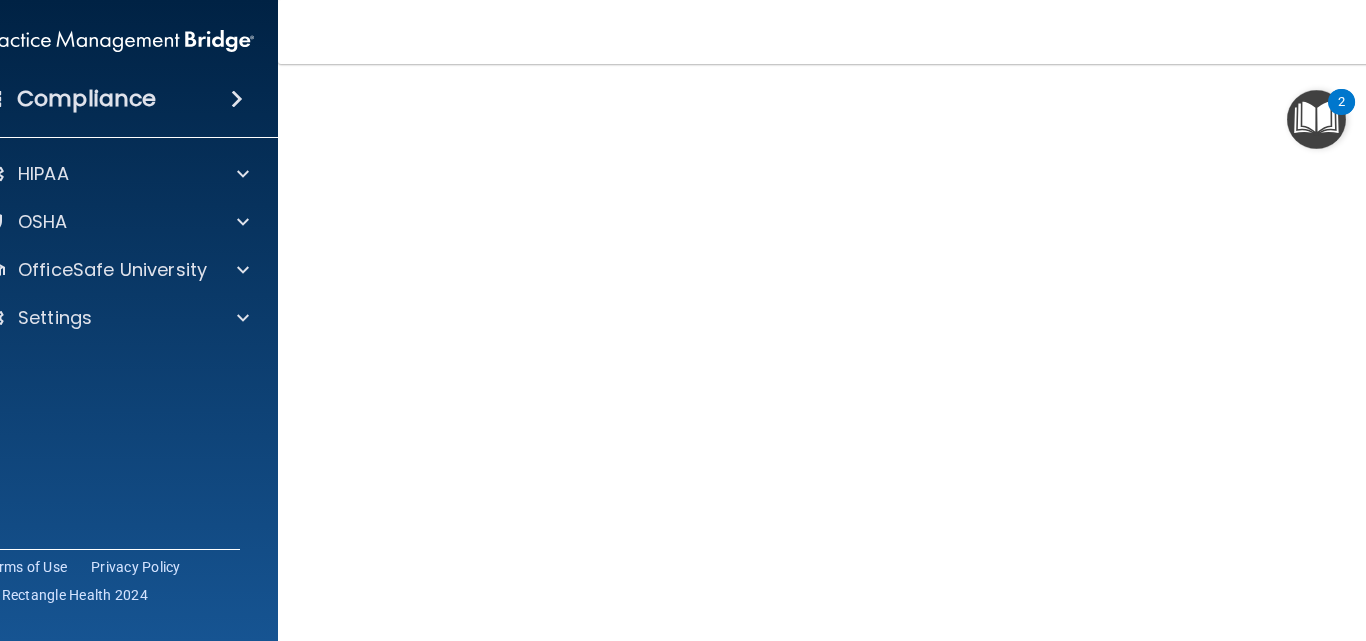 drag, startPoint x: 1365, startPoint y: 27, endPoint x: 1254, endPoint y: 7, distance: 112.78741 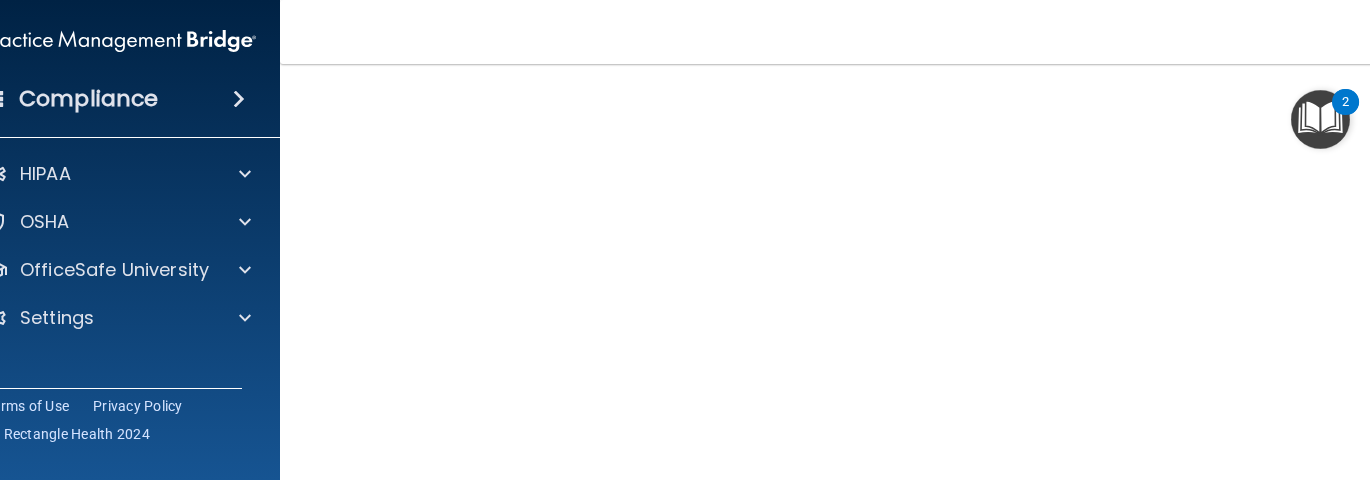 click on "Compliance
HIPAA
Documents and Policies                 Report an Incident               Business Associates               Emergency Planning               Resources                 HIPAA Risk Assessment
[GEOGRAPHIC_DATA]
Documents               Safety Data Sheets               Self-Assessment                Injury and Illness Report                Resources
PCI
PCI Compliance                Merchant Savings Calculator
[GEOGRAPHIC_DATA]
HIPAA Training                   OSHA Training                   Continuing Education
Settings
My Account               My Users" at bounding box center [685, 240] 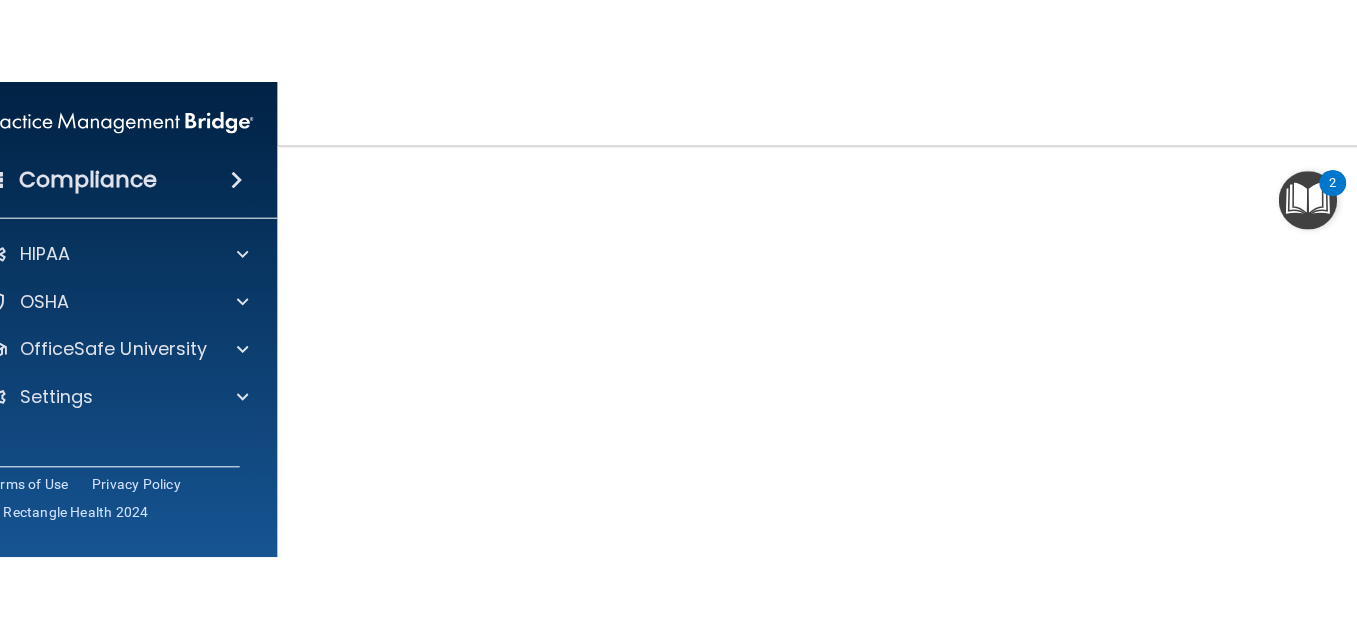 scroll, scrollTop: 126, scrollLeft: 0, axis: vertical 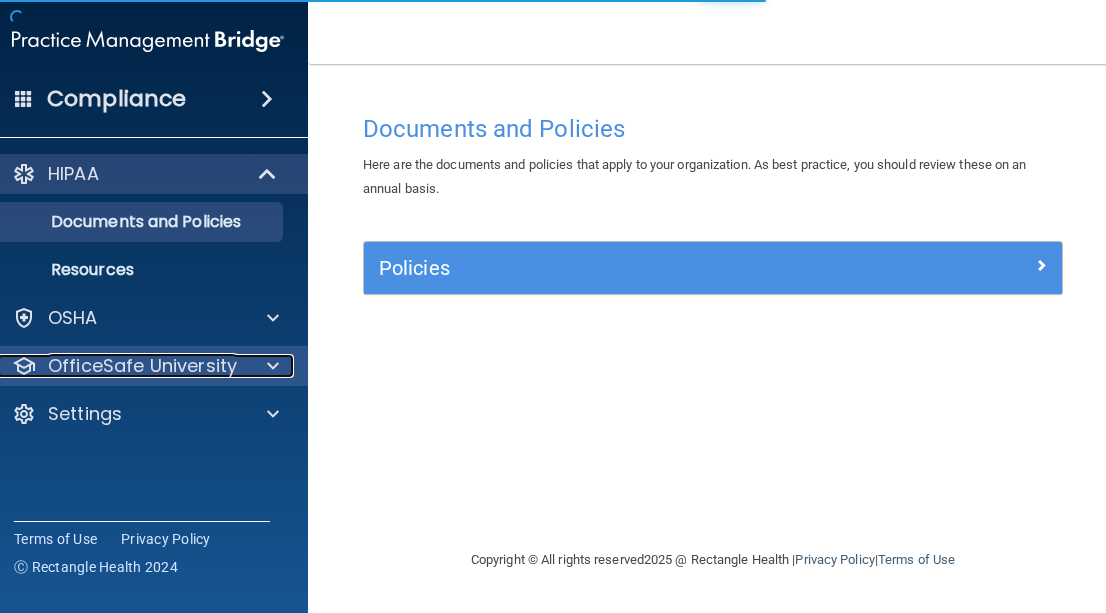 click on "OfficeSafe University" at bounding box center (142, 366) 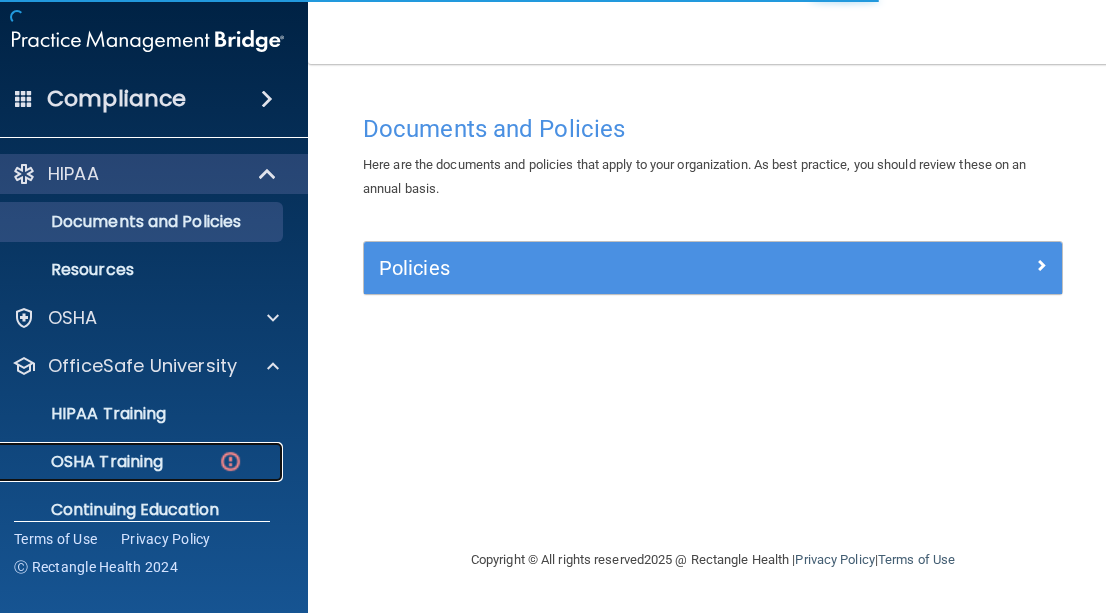 click on "OSHA Training" at bounding box center [82, 462] 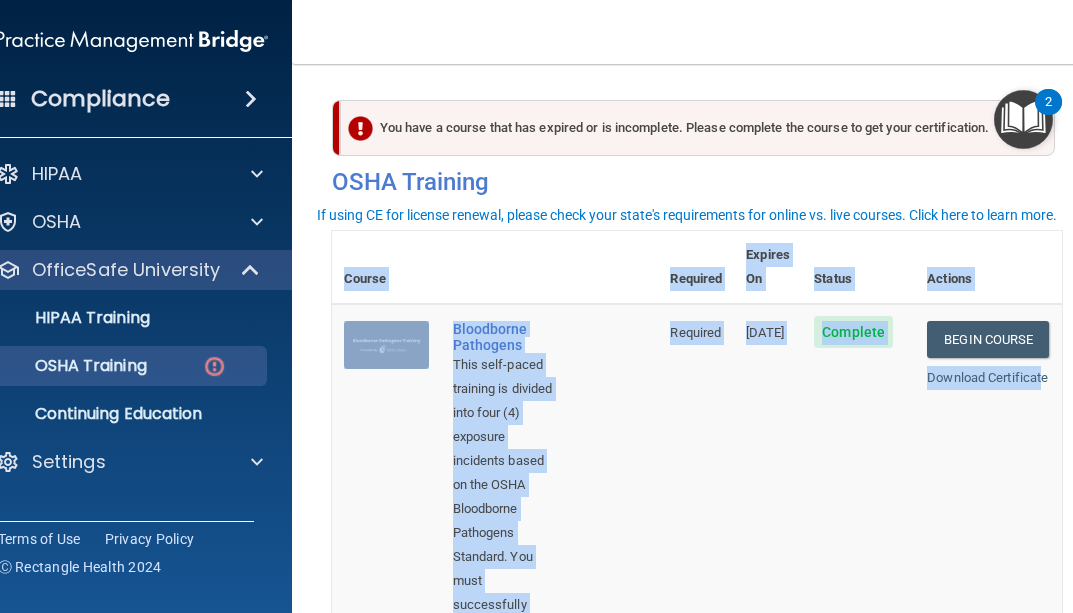 drag, startPoint x: 1047, startPoint y: 379, endPoint x: 1079, endPoint y: 369, distance: 33.526108 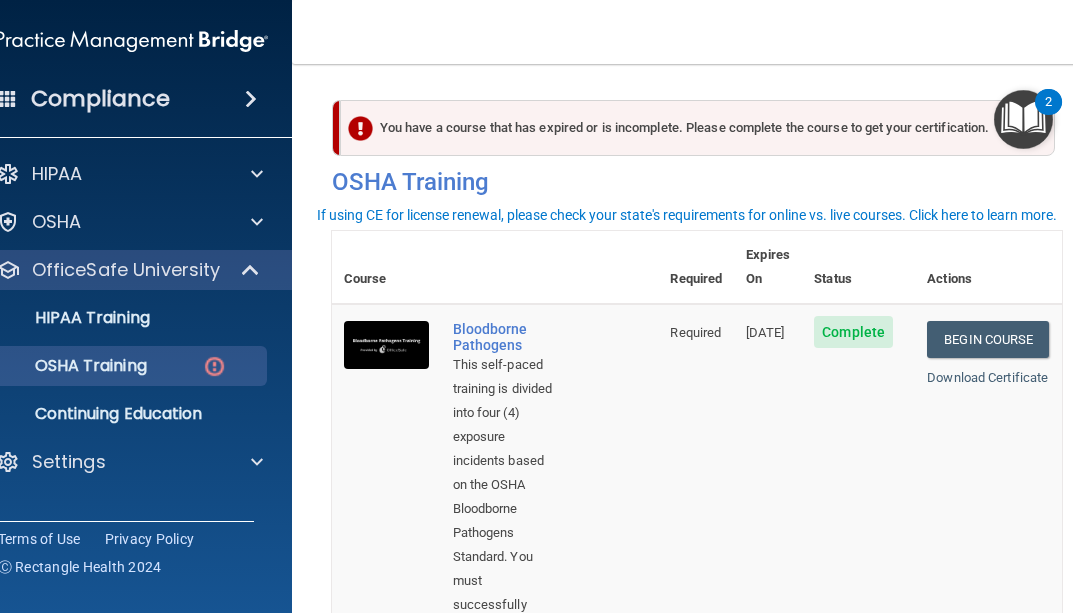 click on "Begin Course       Download Certificate" at bounding box center [988, 564] 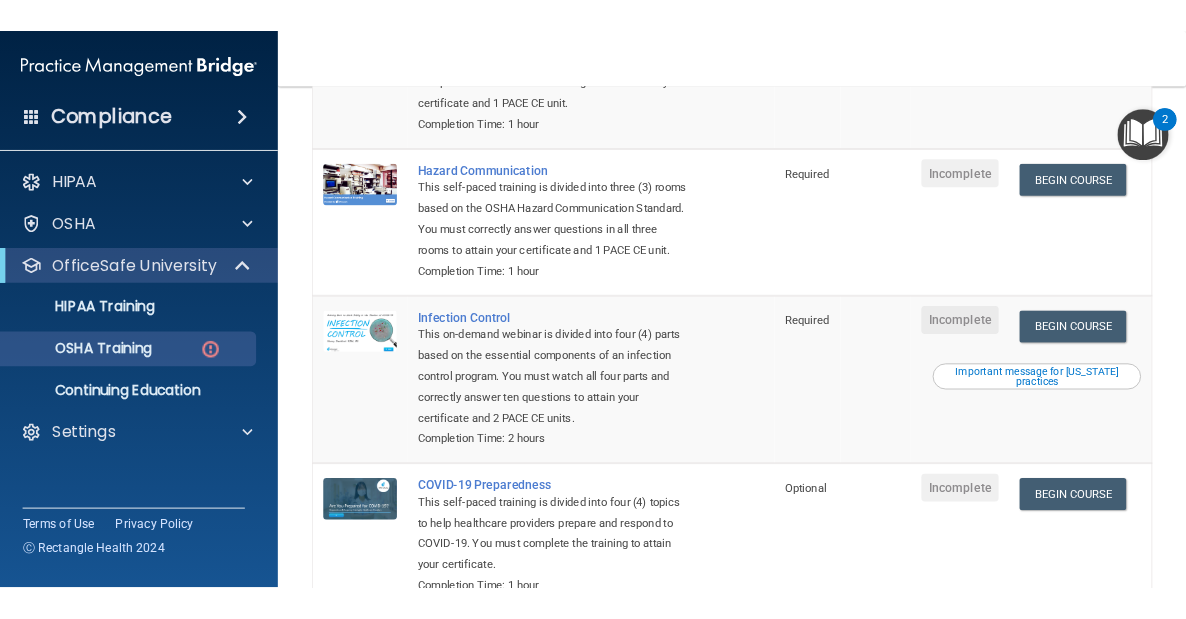 scroll, scrollTop: 440, scrollLeft: 0, axis: vertical 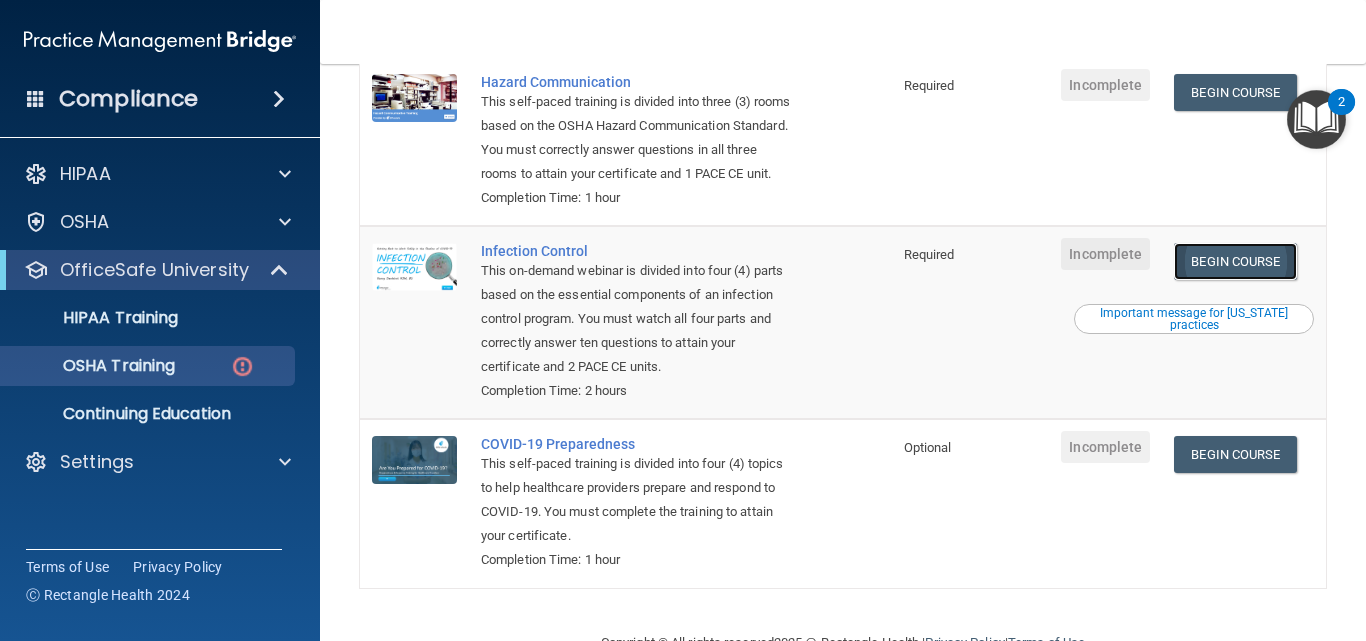 click on "Begin Course" at bounding box center [1235, 261] 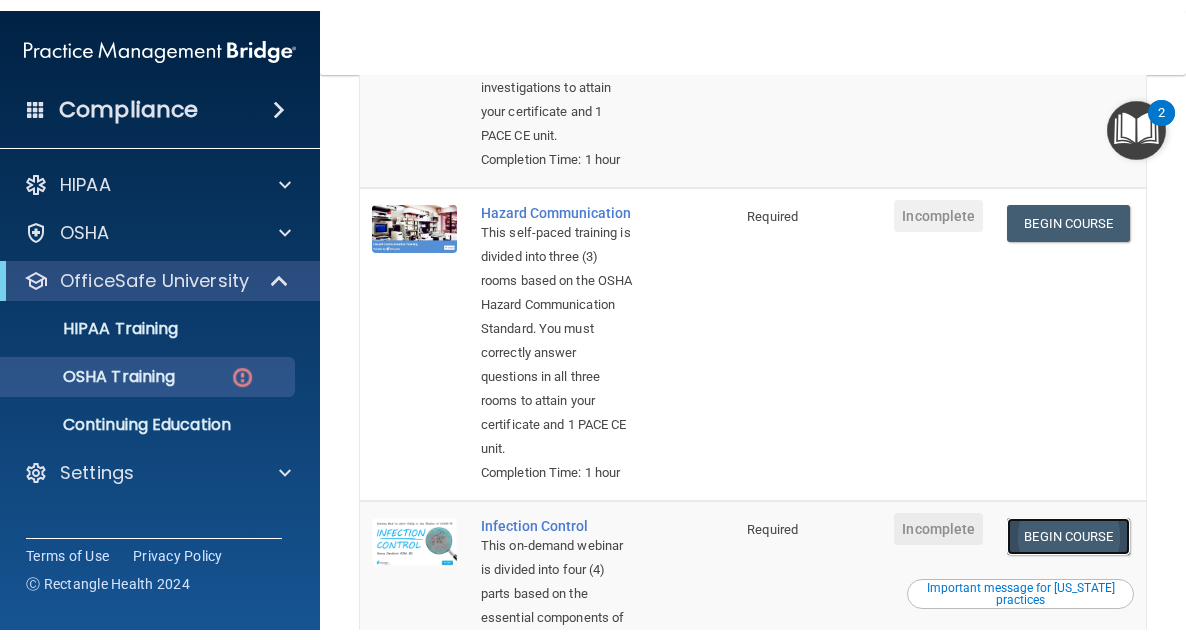 scroll, scrollTop: 697, scrollLeft: 0, axis: vertical 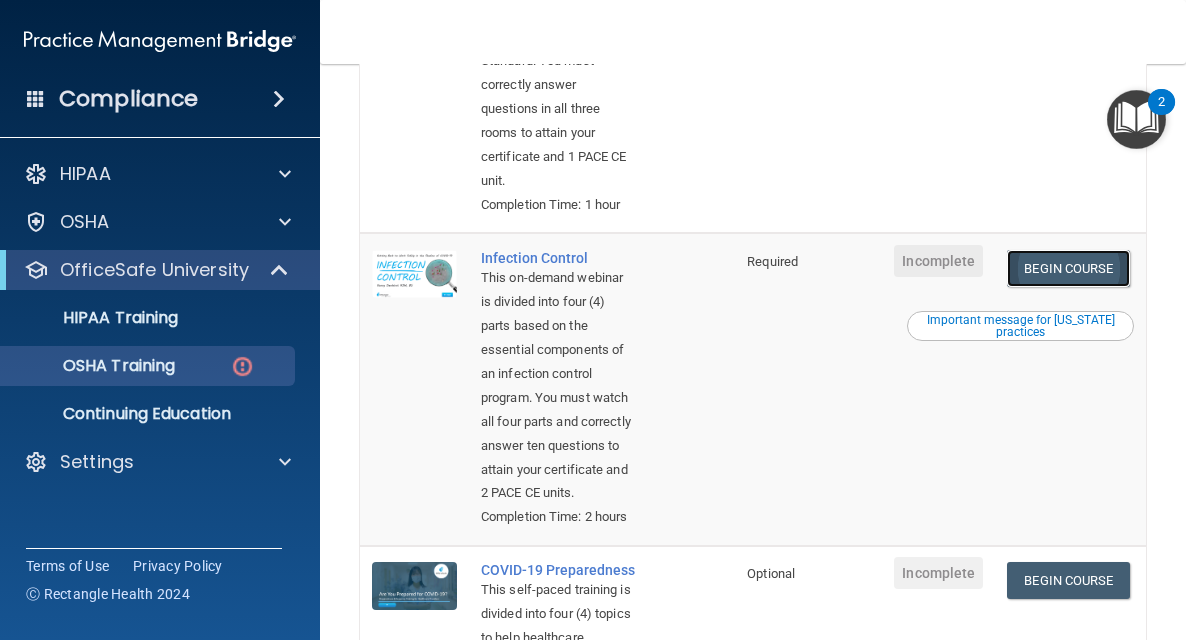 click on "Begin Course" at bounding box center [1068, 268] 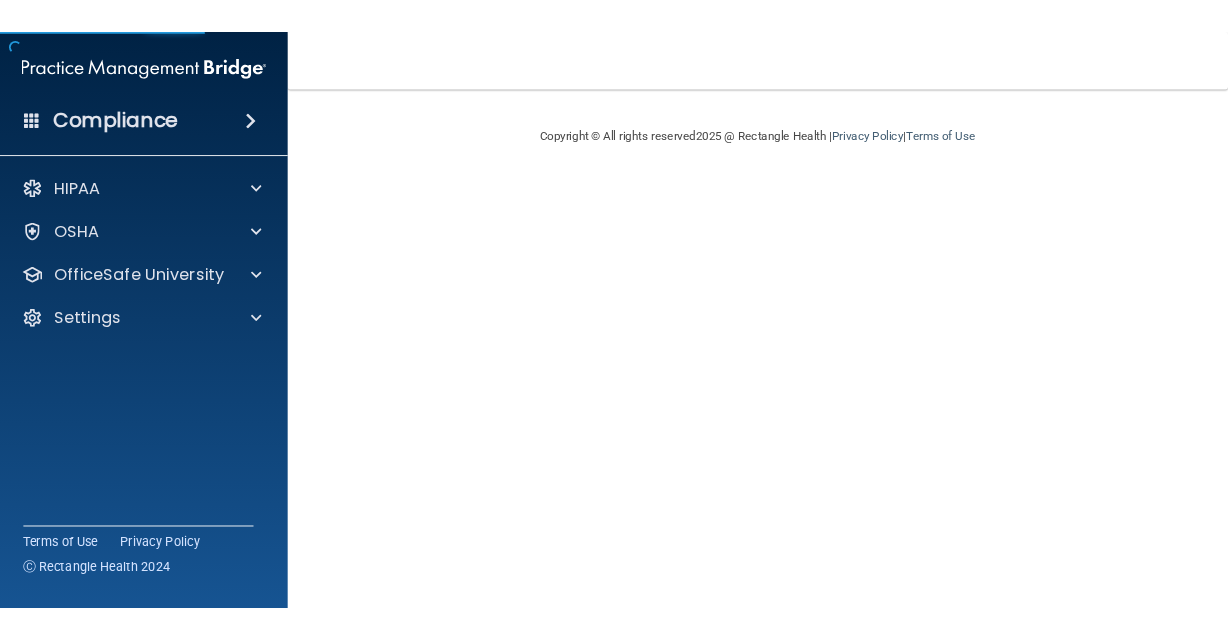 scroll, scrollTop: 0, scrollLeft: 0, axis: both 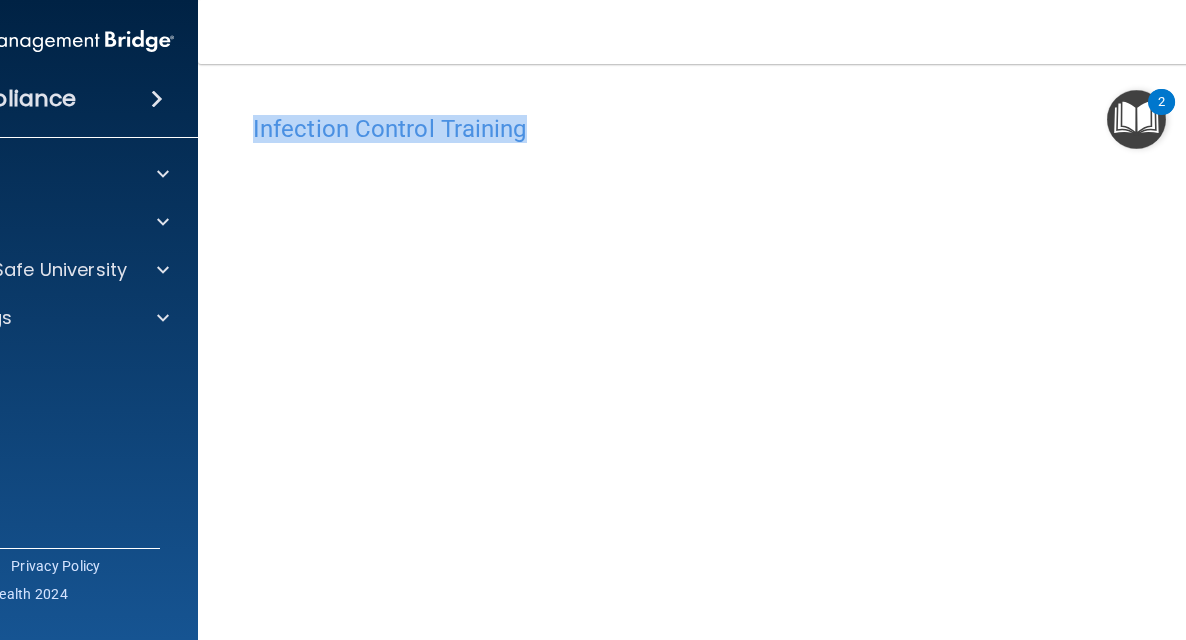 drag, startPoint x: 802, startPoint y: 65, endPoint x: 782, endPoint y: 28, distance: 42.059483 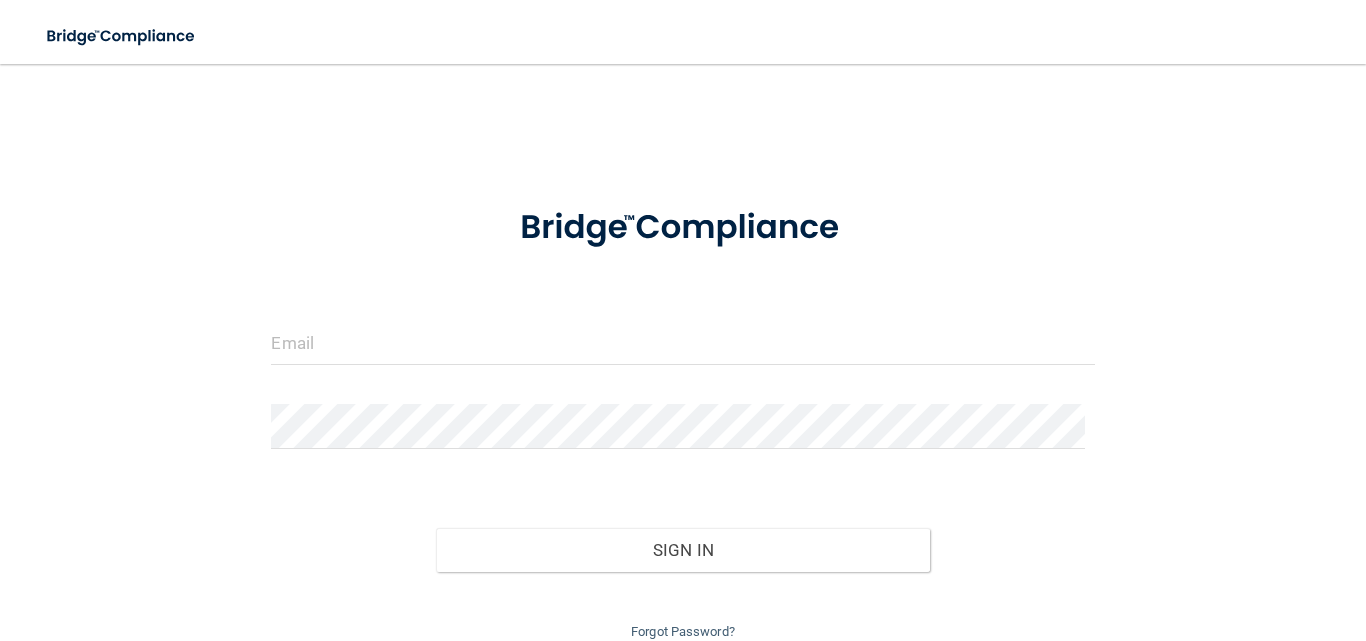scroll, scrollTop: 0, scrollLeft: 0, axis: both 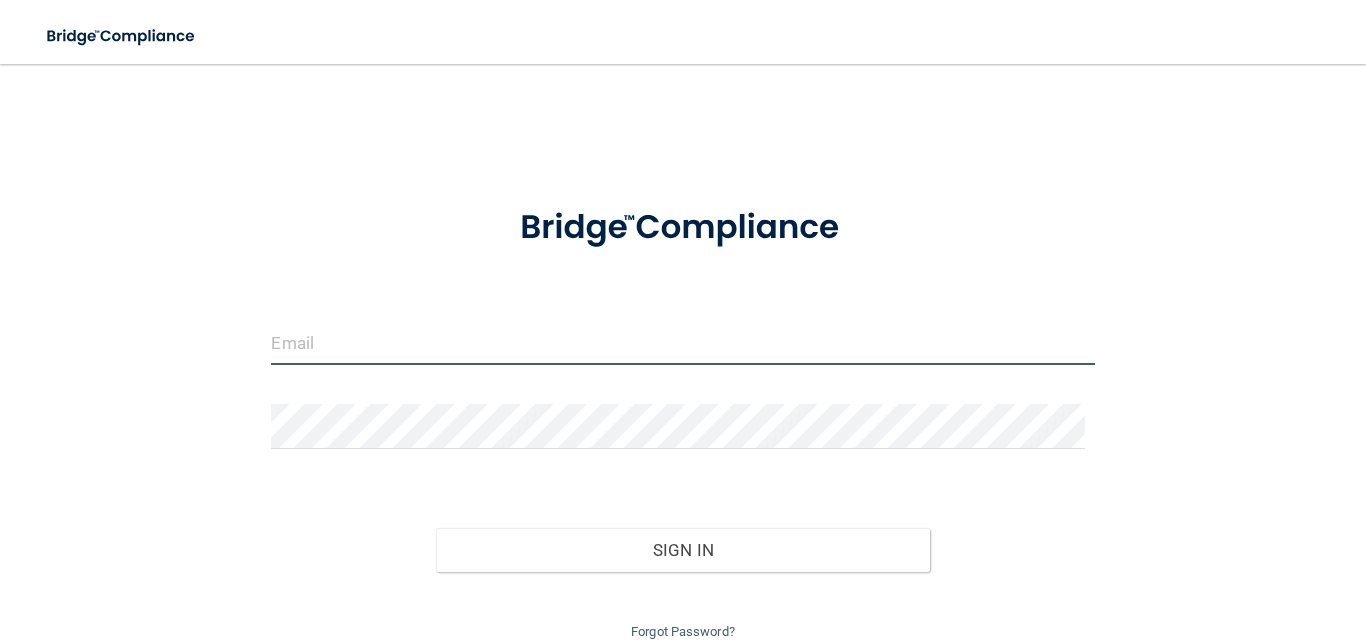 click at bounding box center [682, 342] 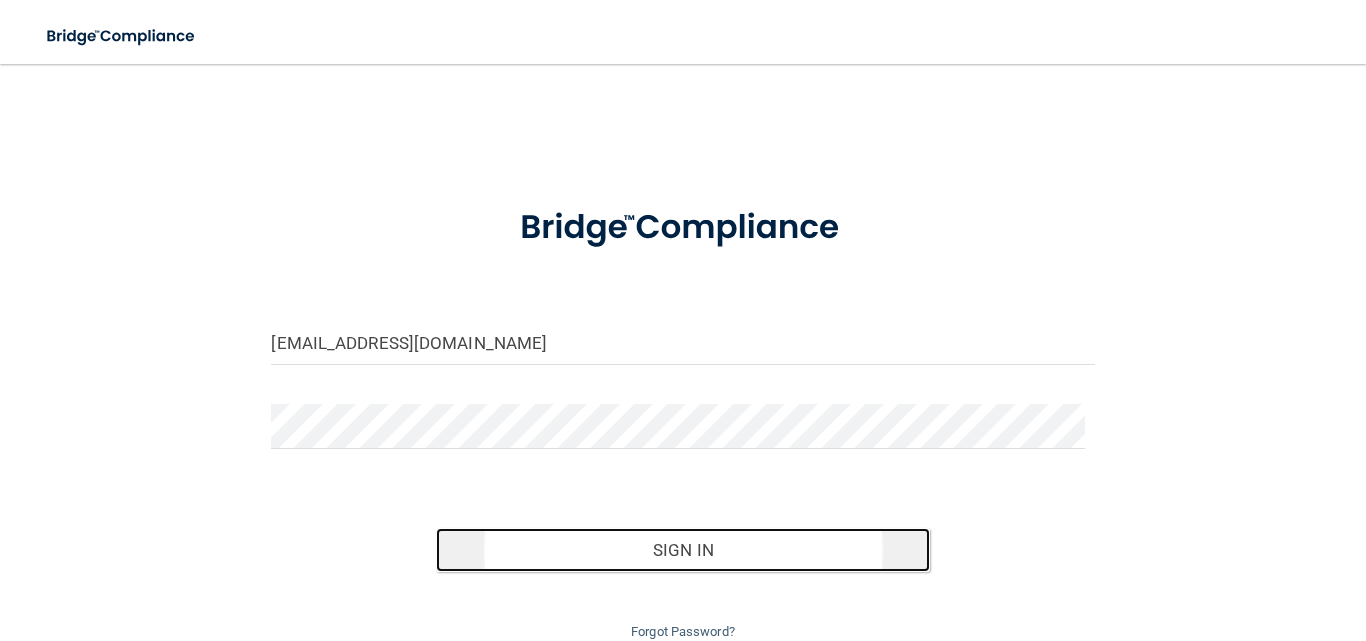 click on "Sign In" at bounding box center [683, 550] 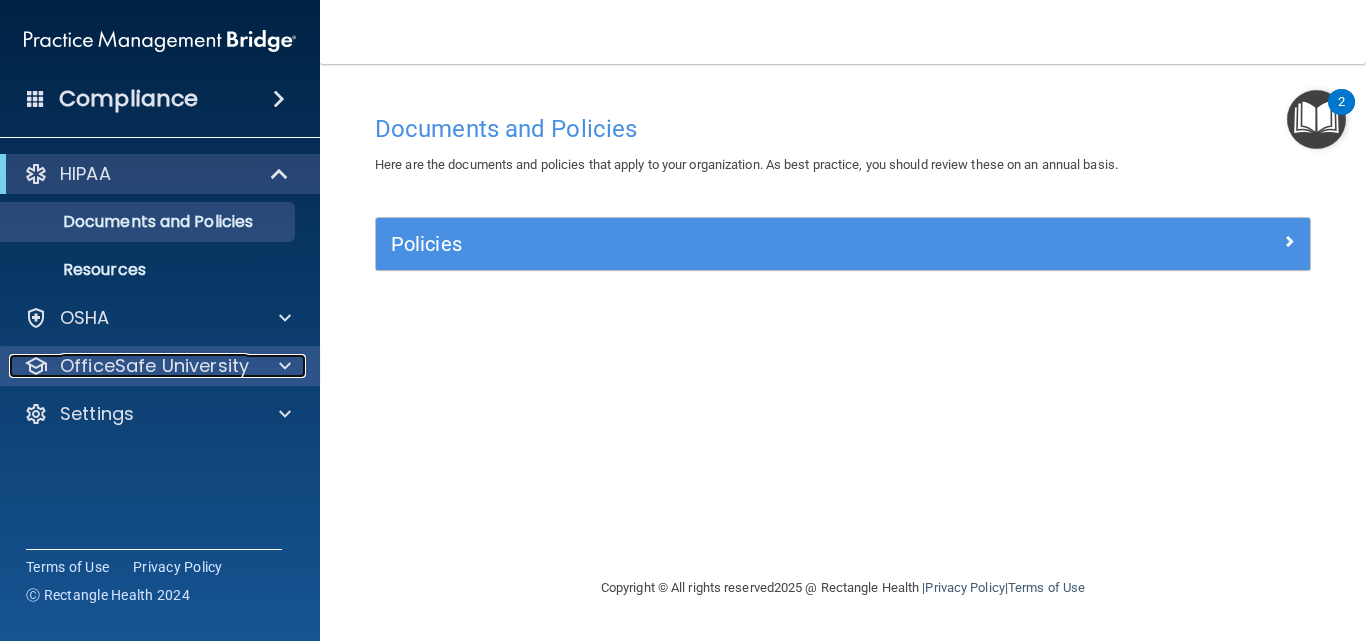 click on "OfficeSafe University" at bounding box center [154, 366] 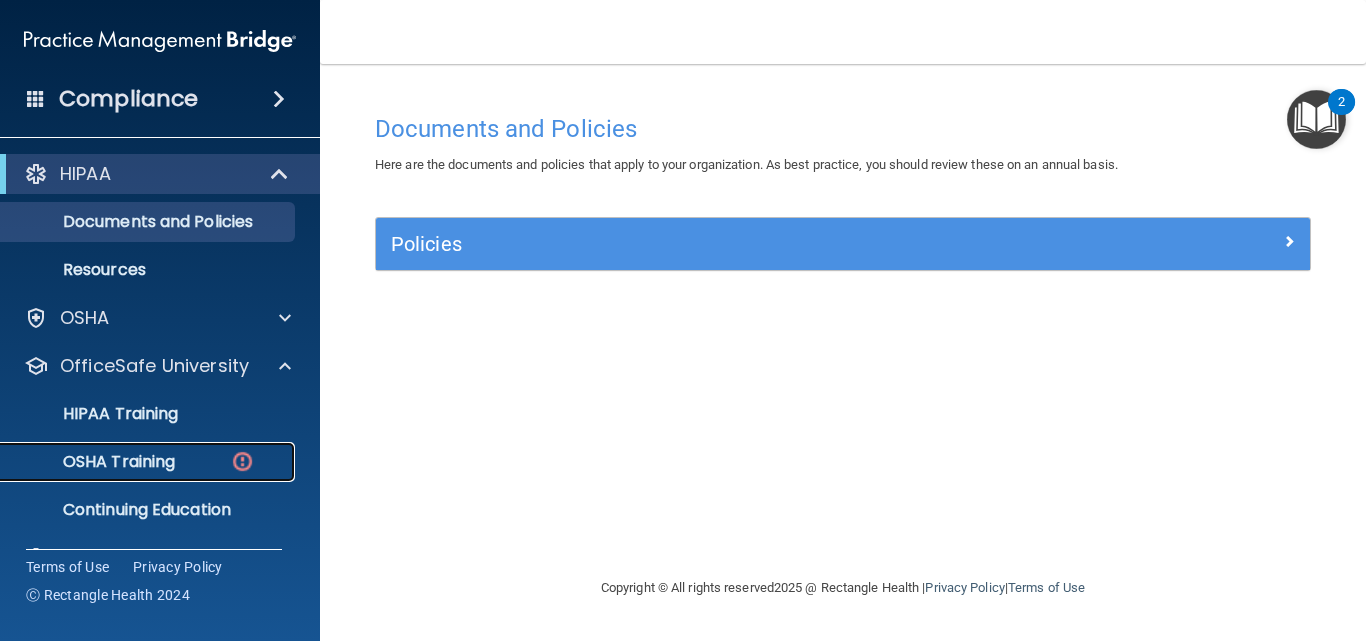 click on "OSHA Training" at bounding box center (94, 462) 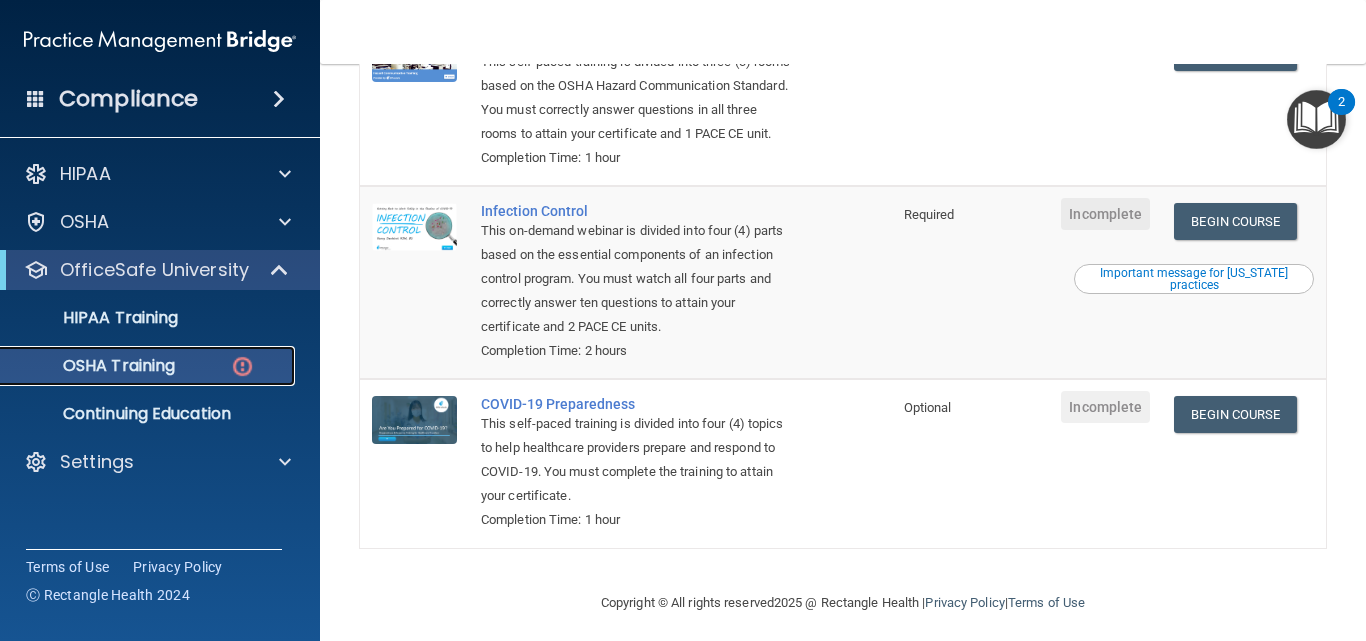 scroll, scrollTop: 519, scrollLeft: 0, axis: vertical 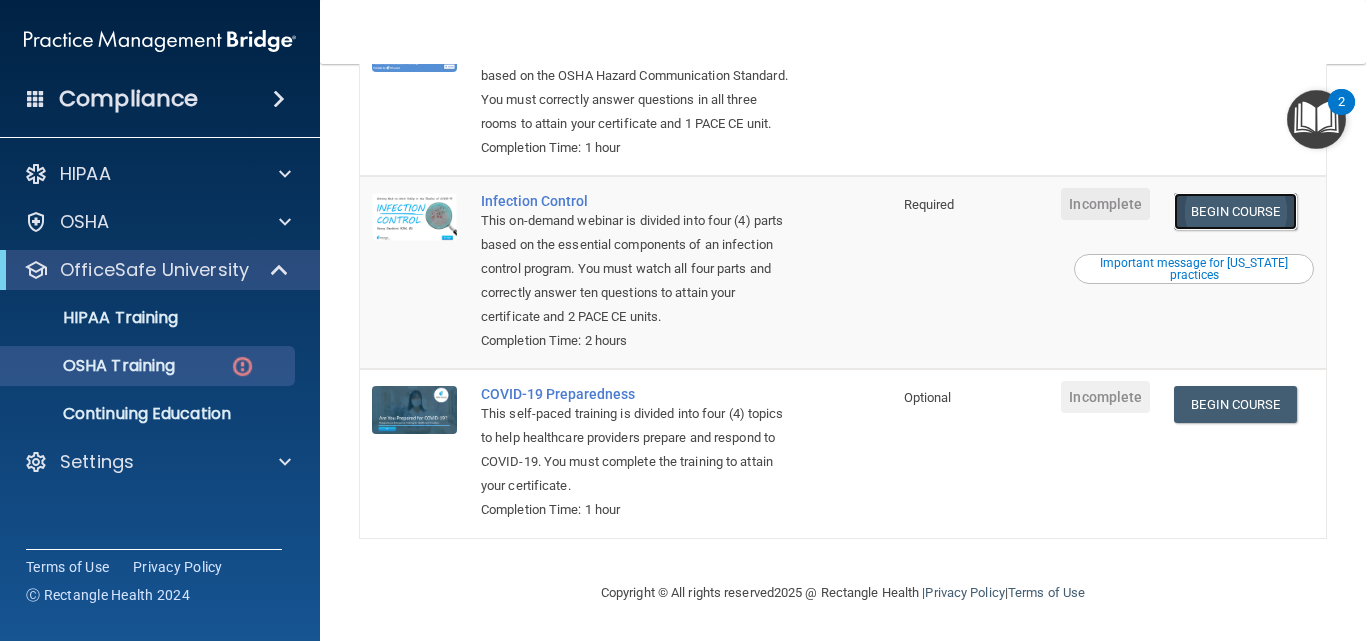 click on "Begin Course" at bounding box center [1235, 211] 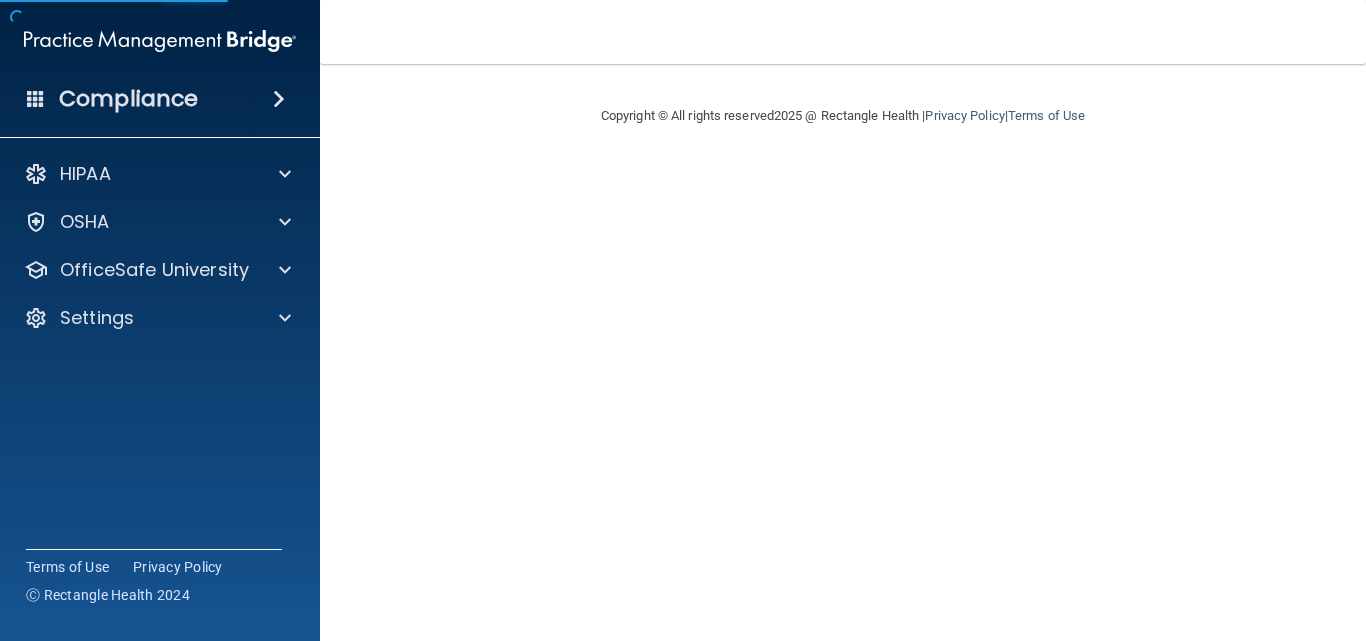 scroll, scrollTop: 0, scrollLeft: 0, axis: both 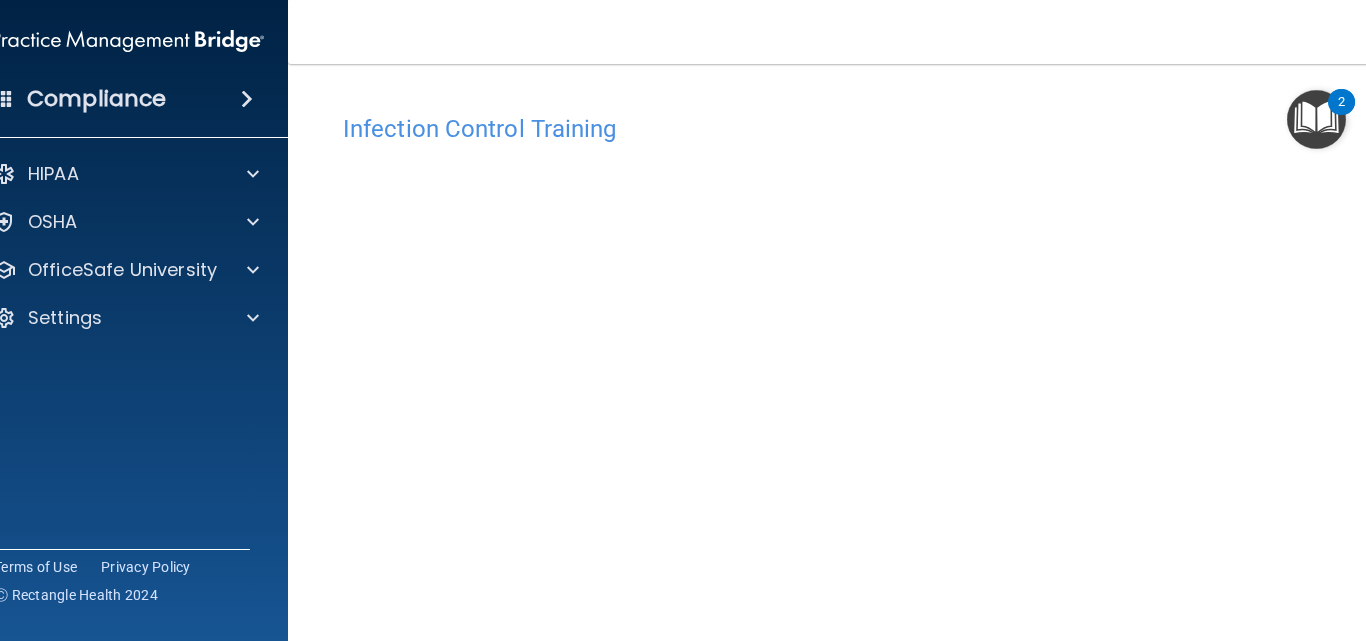 drag, startPoint x: 1365, startPoint y: 13, endPoint x: 1365, endPoint y: -15, distance: 28 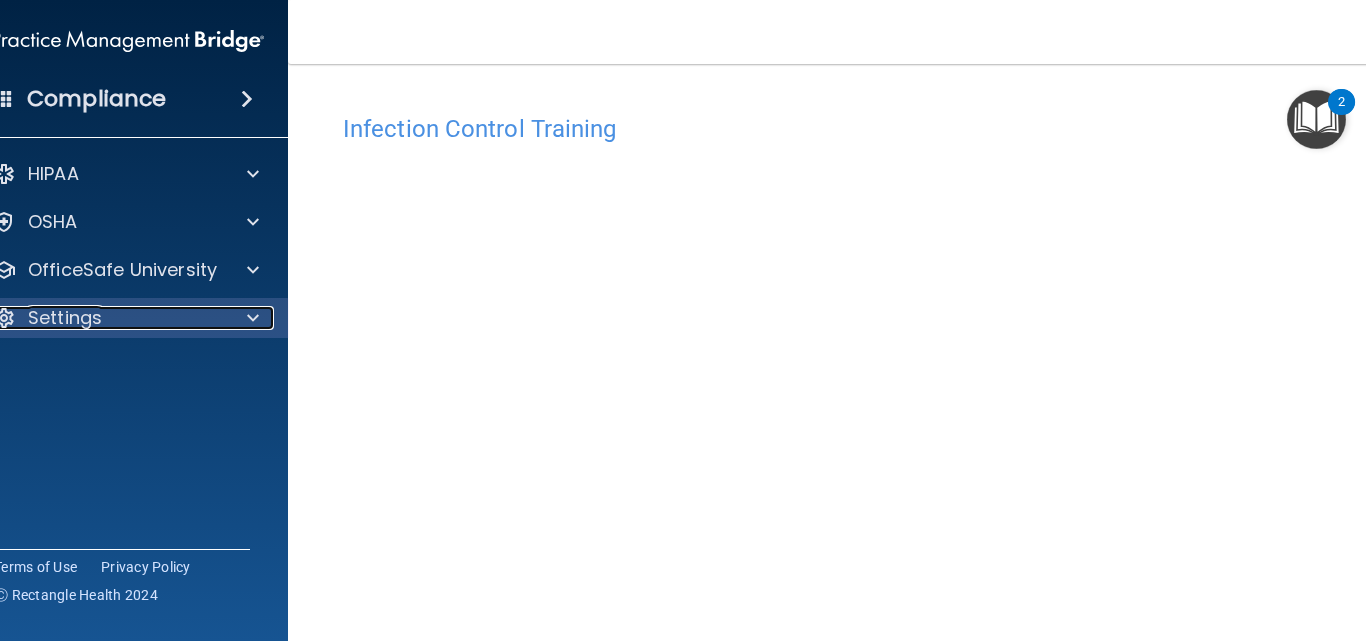 click on "Settings" at bounding box center (65, 318) 